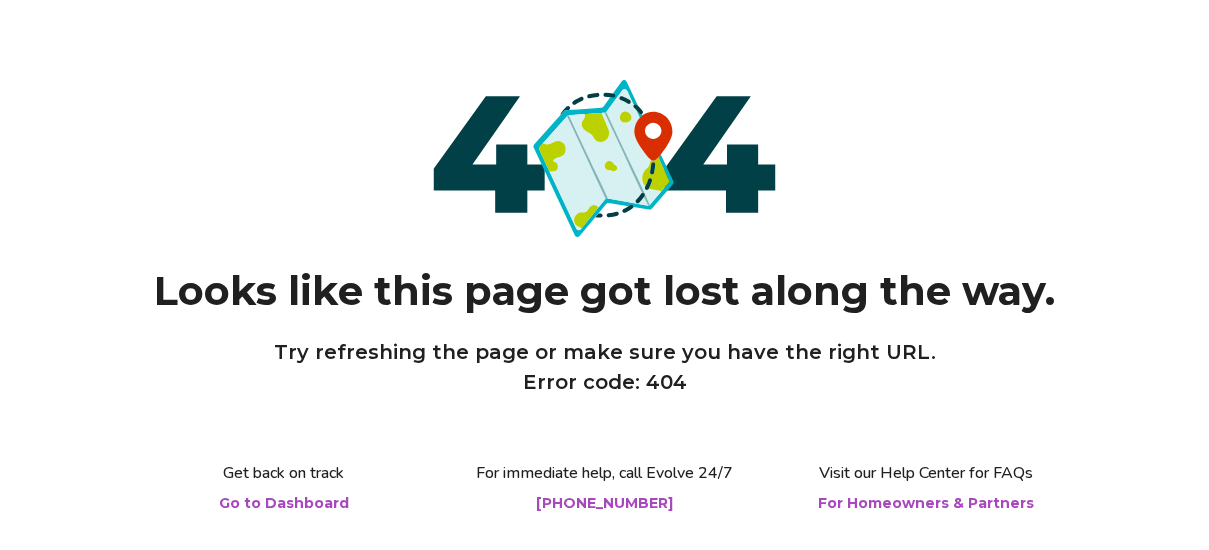 scroll, scrollTop: 0, scrollLeft: 0, axis: both 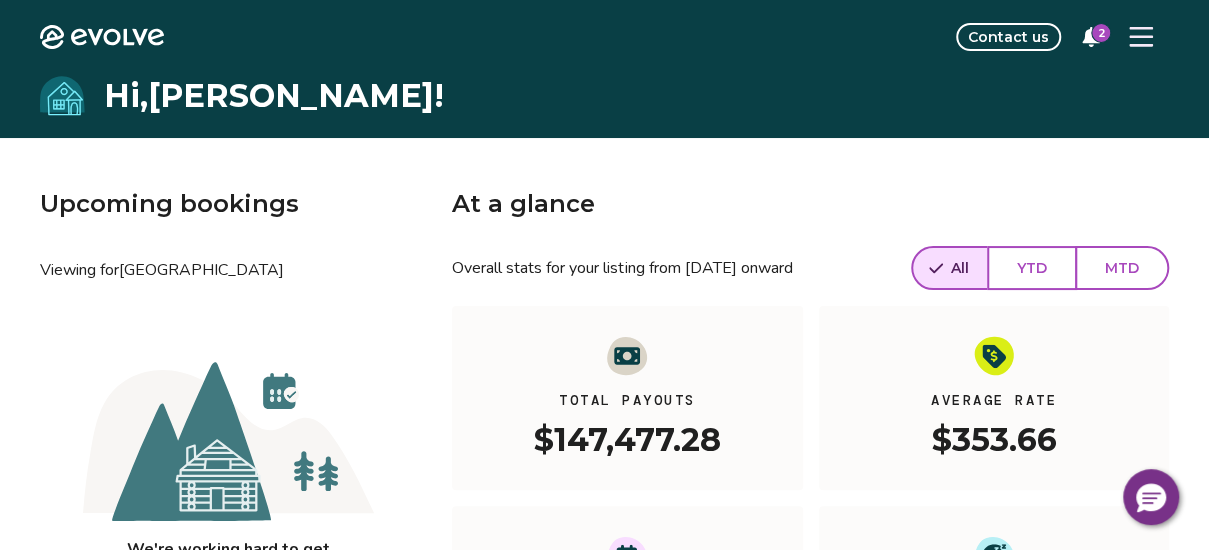 click on "MTD" at bounding box center (1122, 268) 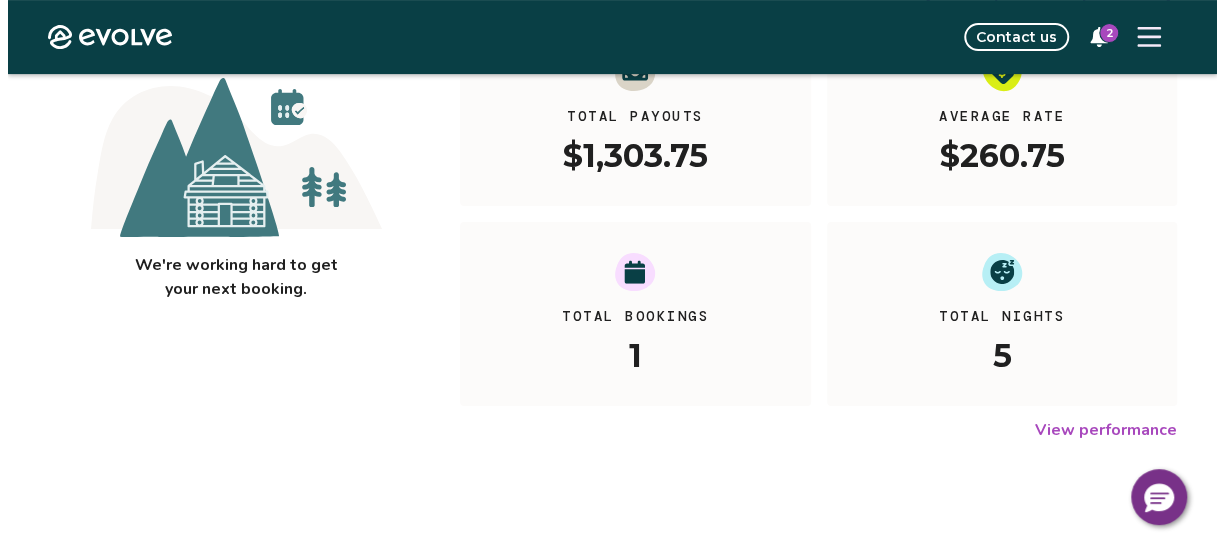scroll, scrollTop: 0, scrollLeft: 0, axis: both 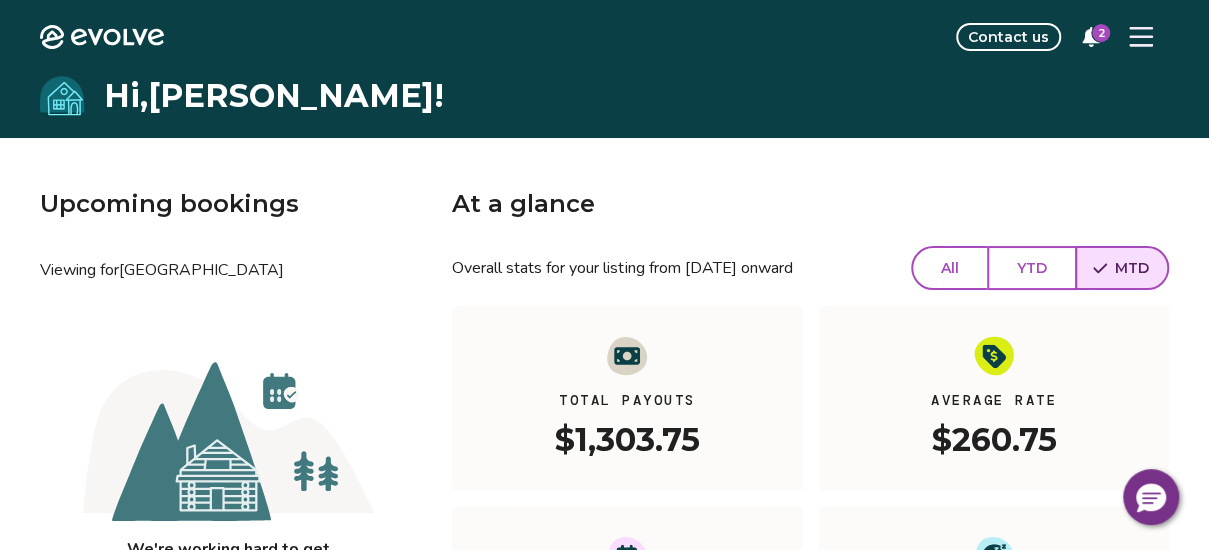 click 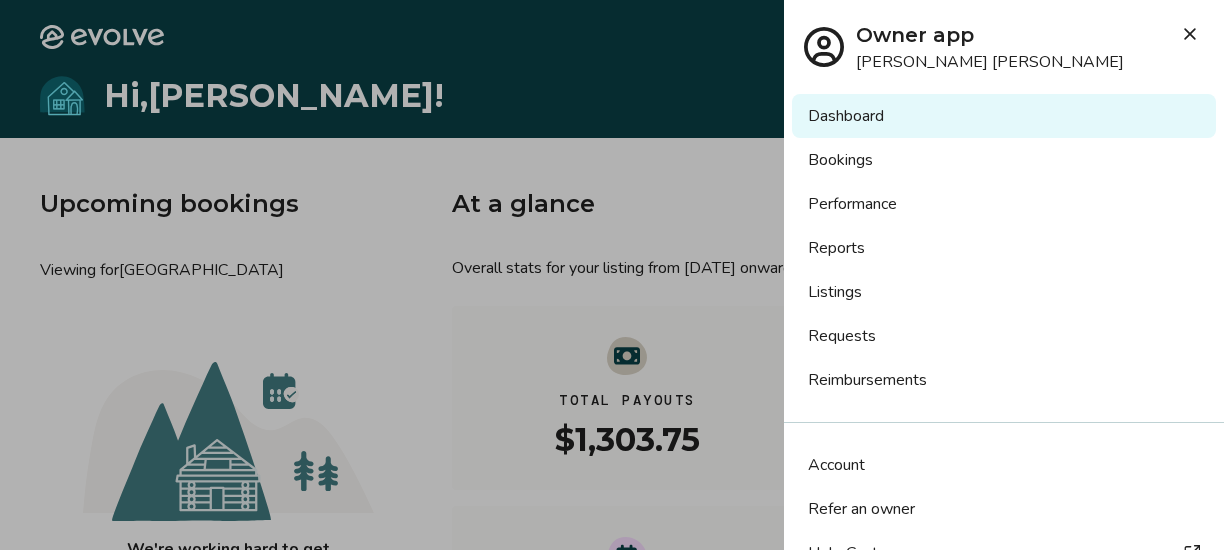 click on "Reports" at bounding box center [1004, 248] 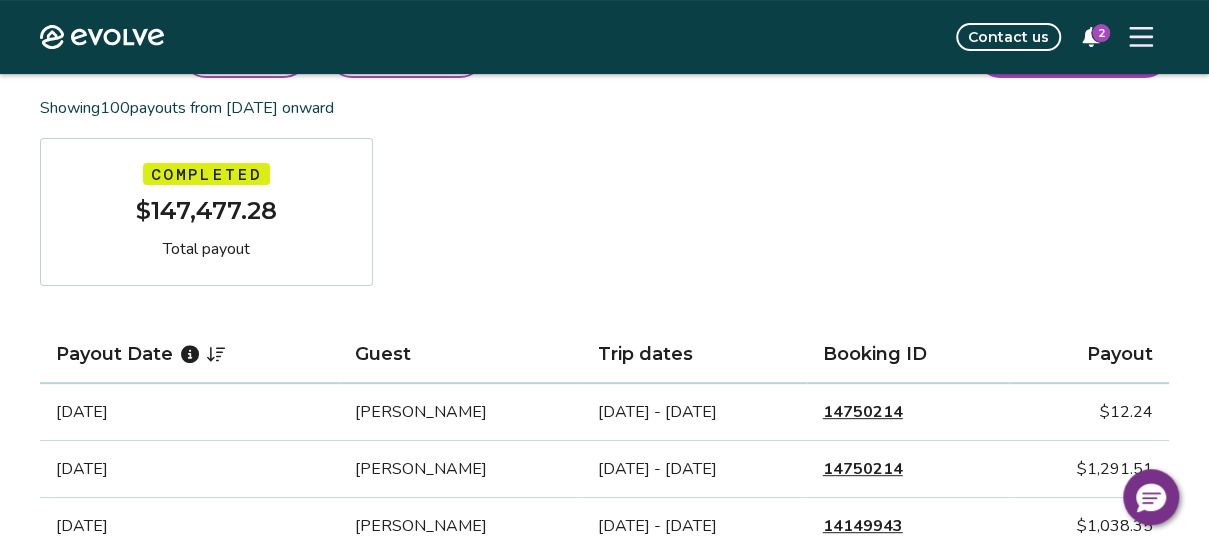 scroll, scrollTop: 400, scrollLeft: 0, axis: vertical 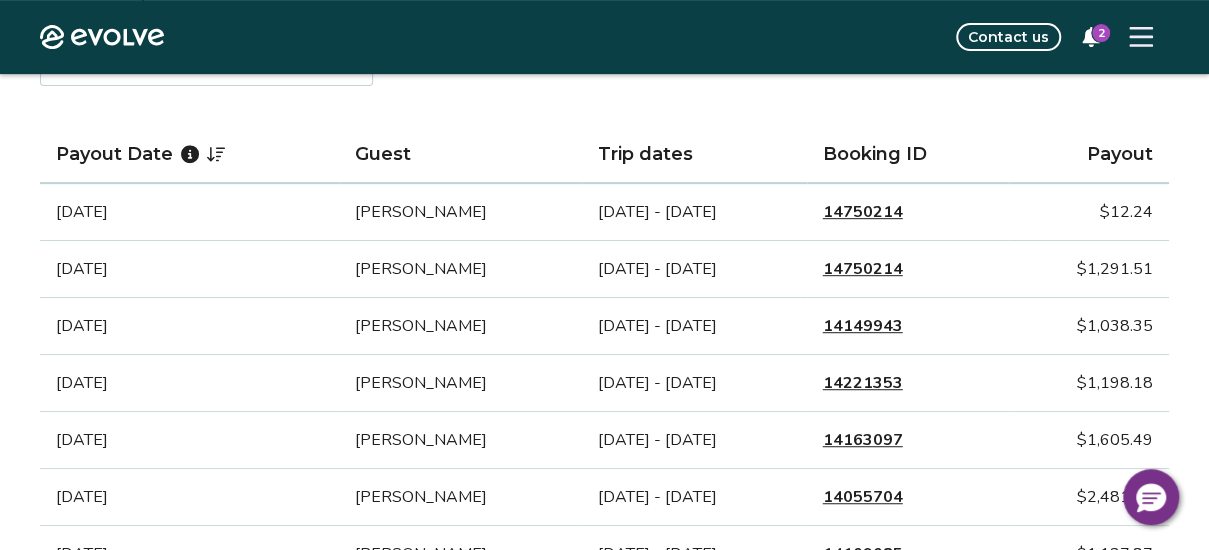 click on "14750214" at bounding box center (863, 269) 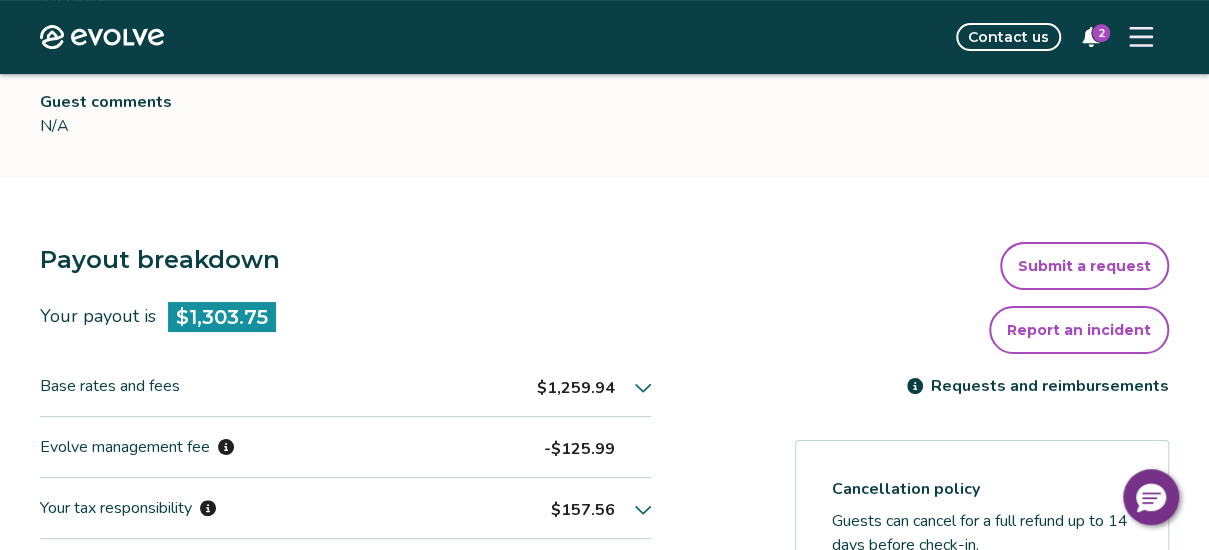 scroll, scrollTop: 500, scrollLeft: 0, axis: vertical 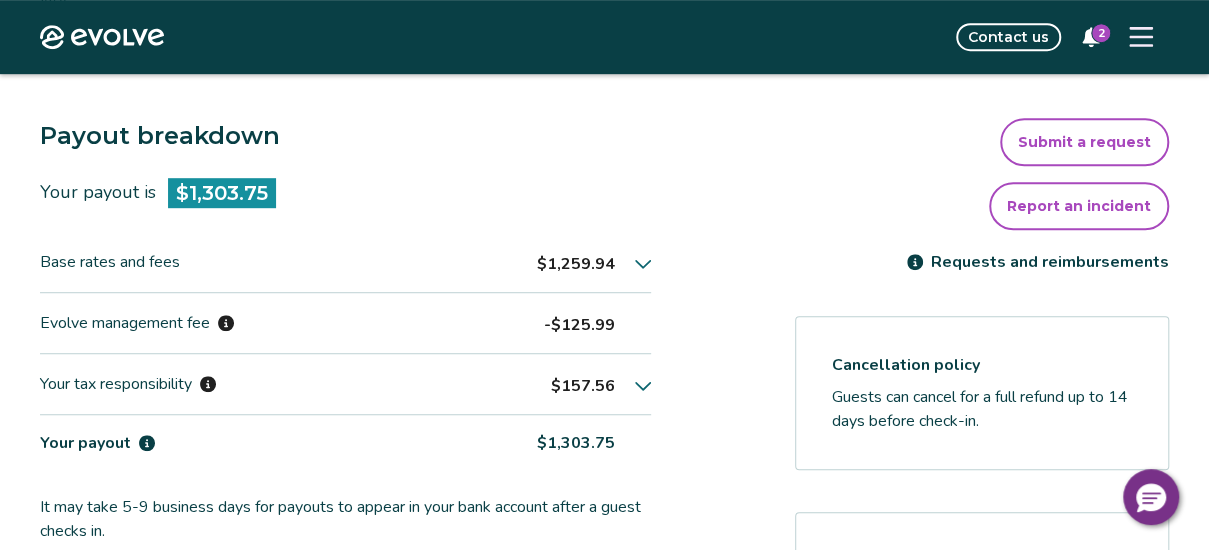 click 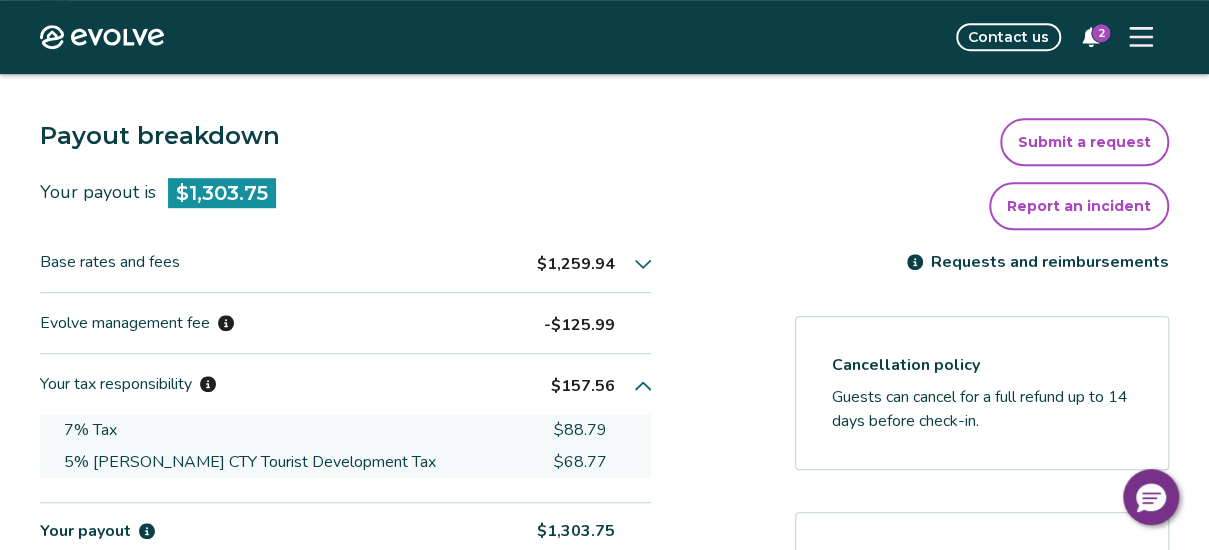 scroll, scrollTop: 600, scrollLeft: 0, axis: vertical 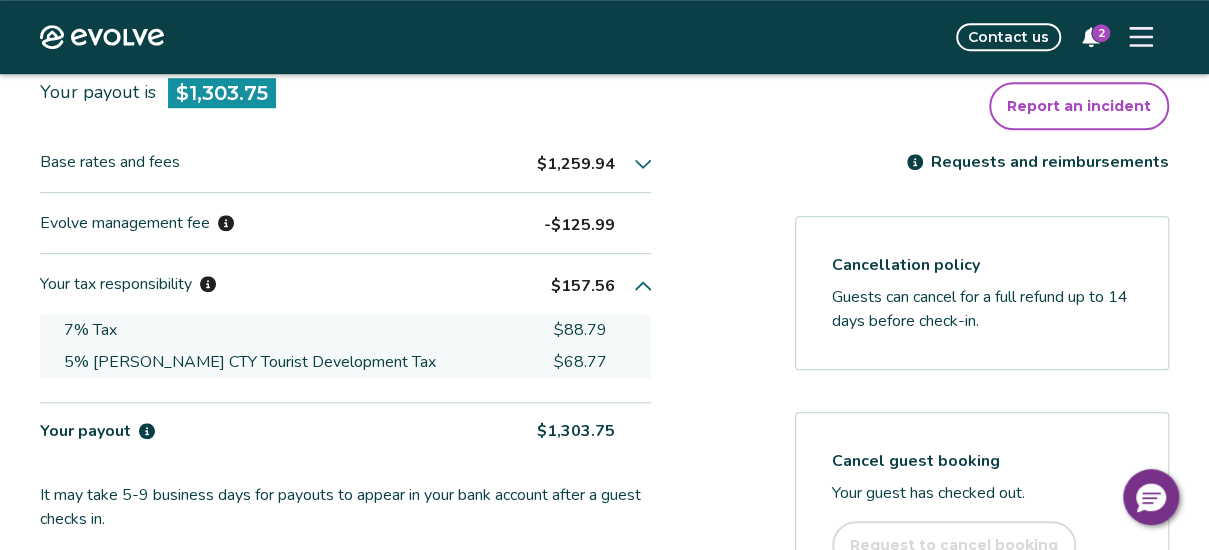 click 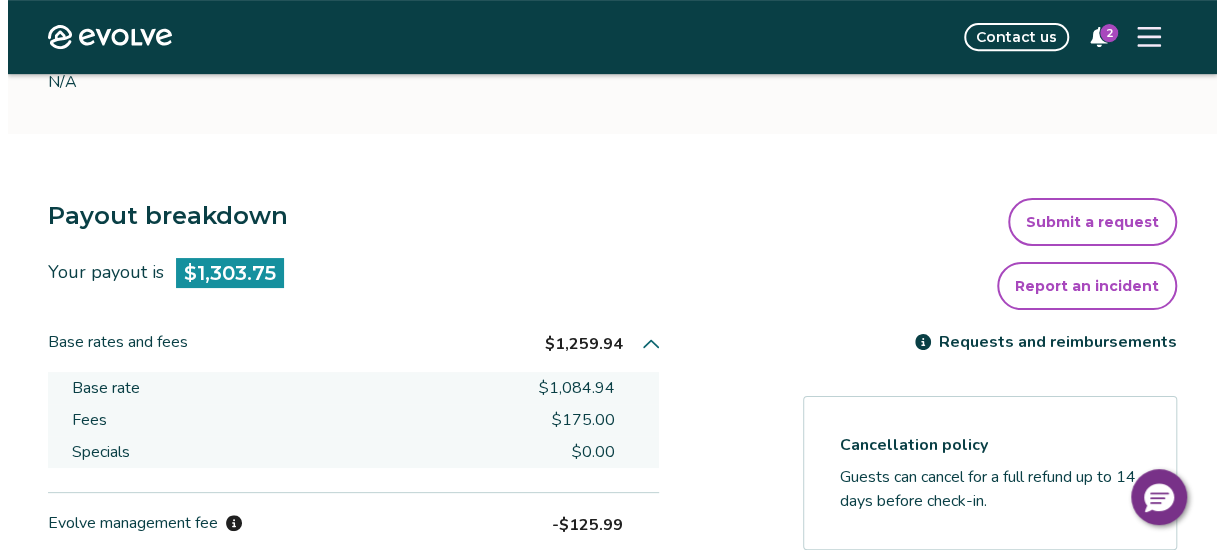 scroll, scrollTop: 0, scrollLeft: 0, axis: both 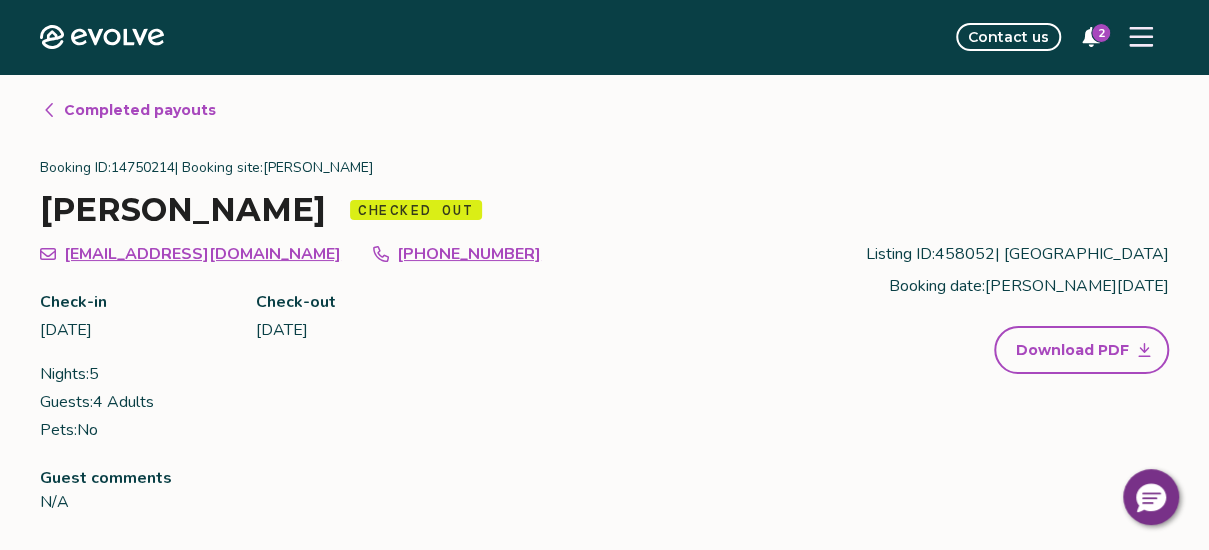 click 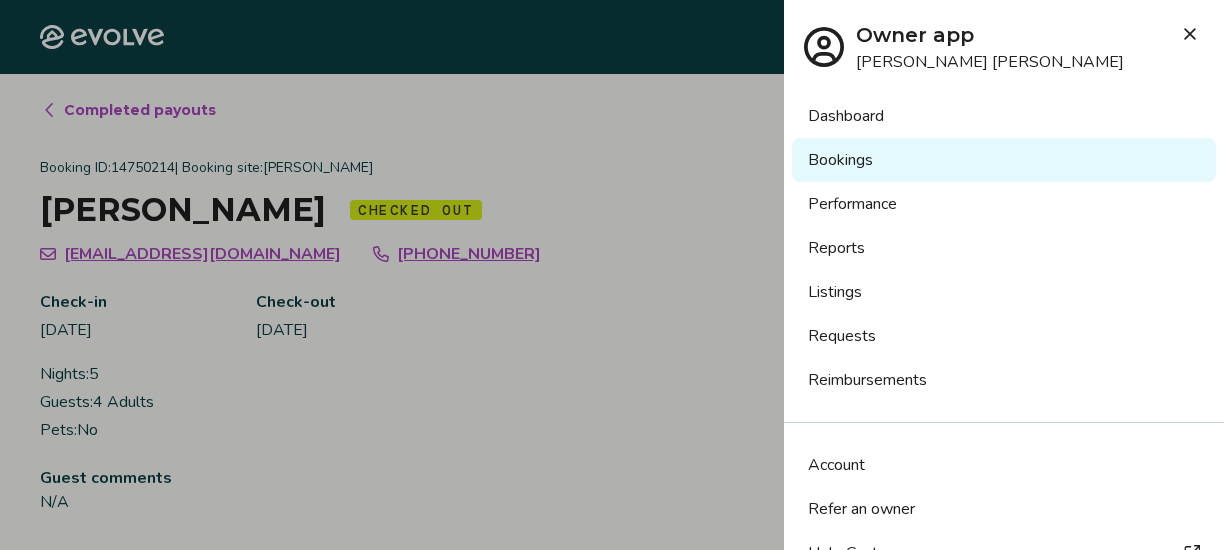 click on "Reports" at bounding box center (1004, 248) 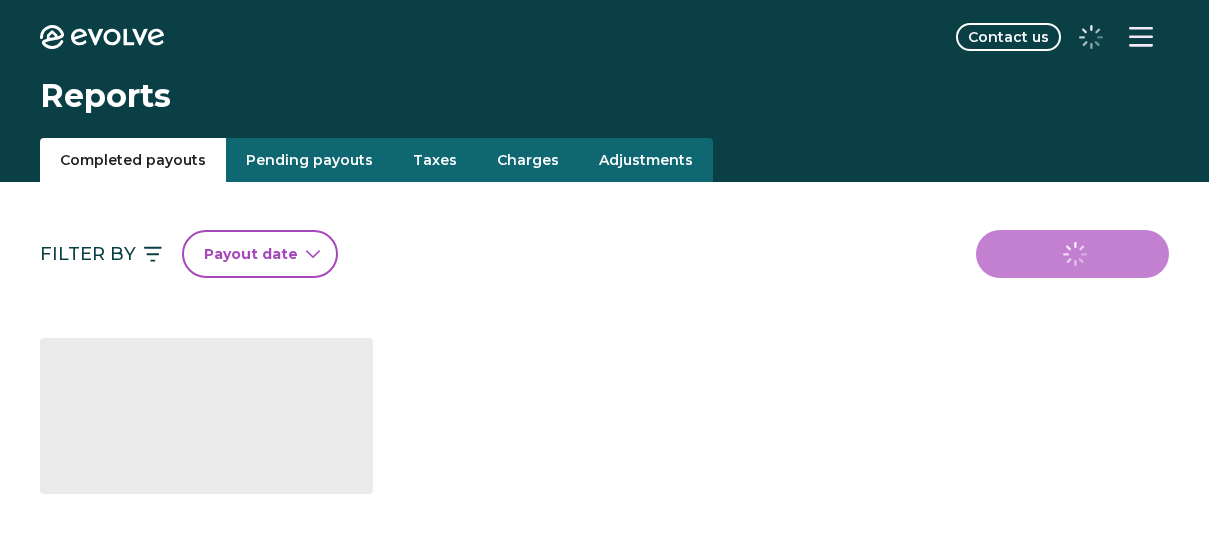 scroll, scrollTop: 0, scrollLeft: 0, axis: both 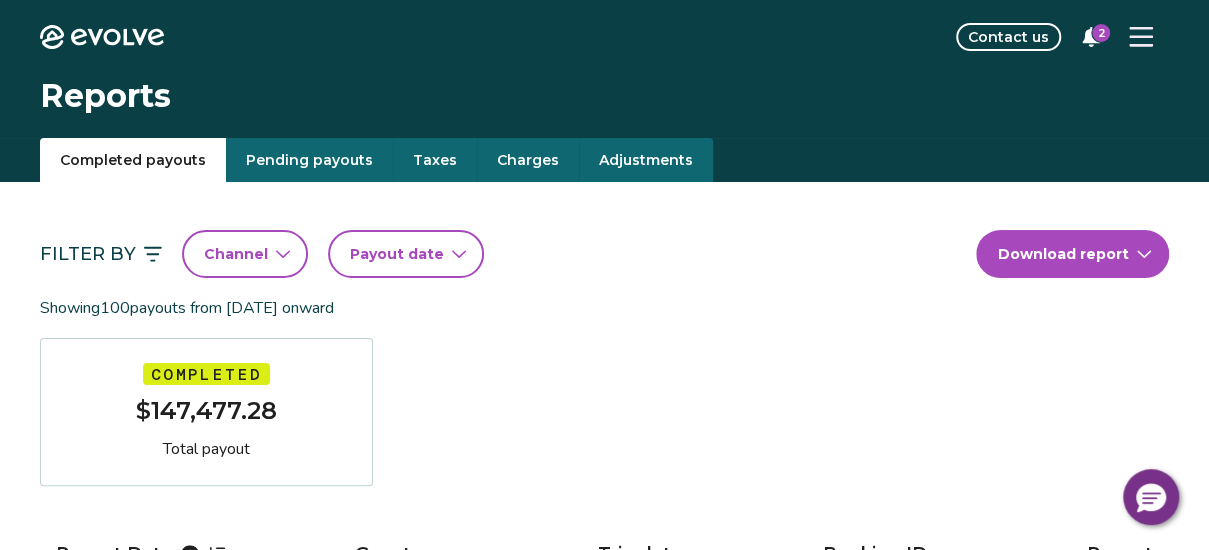 click on "Completed payouts" at bounding box center (133, 160) 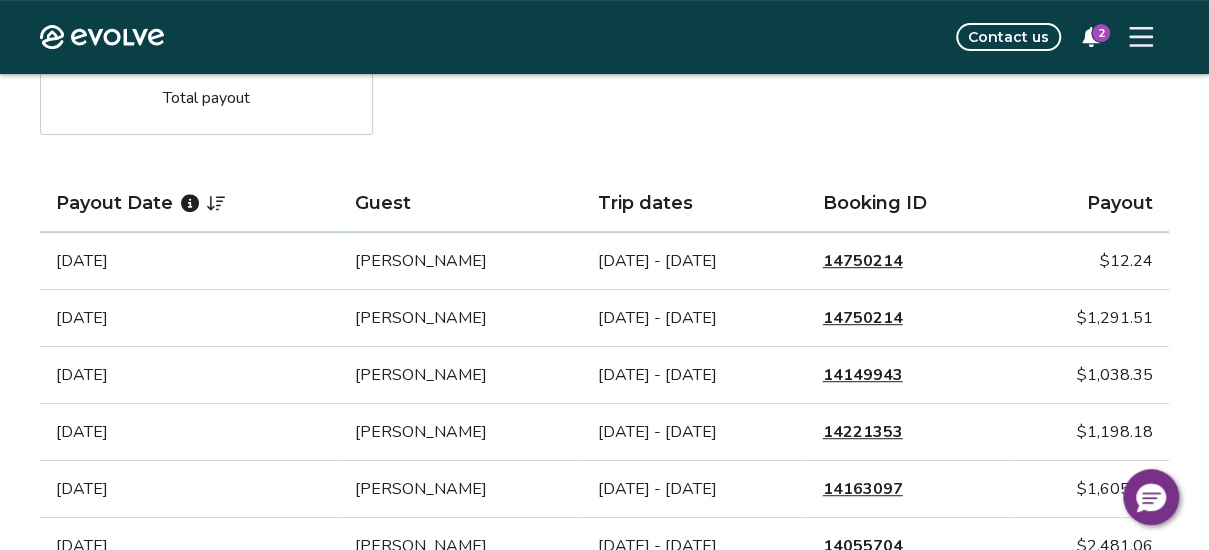 scroll, scrollTop: 400, scrollLeft: 0, axis: vertical 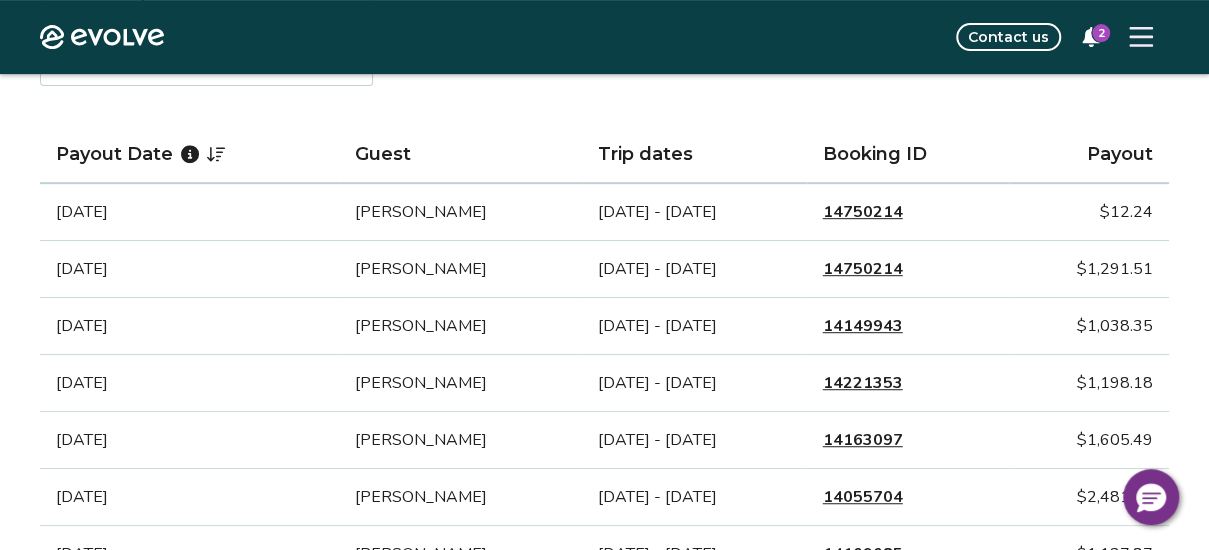 click on "14750214" at bounding box center (863, 269) 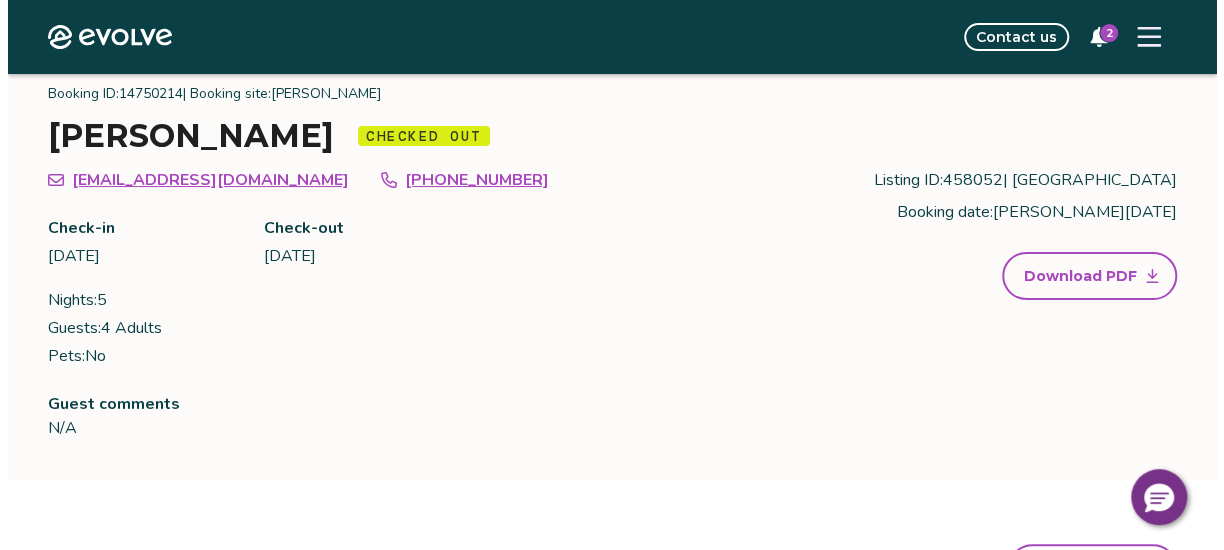 scroll, scrollTop: 100, scrollLeft: 0, axis: vertical 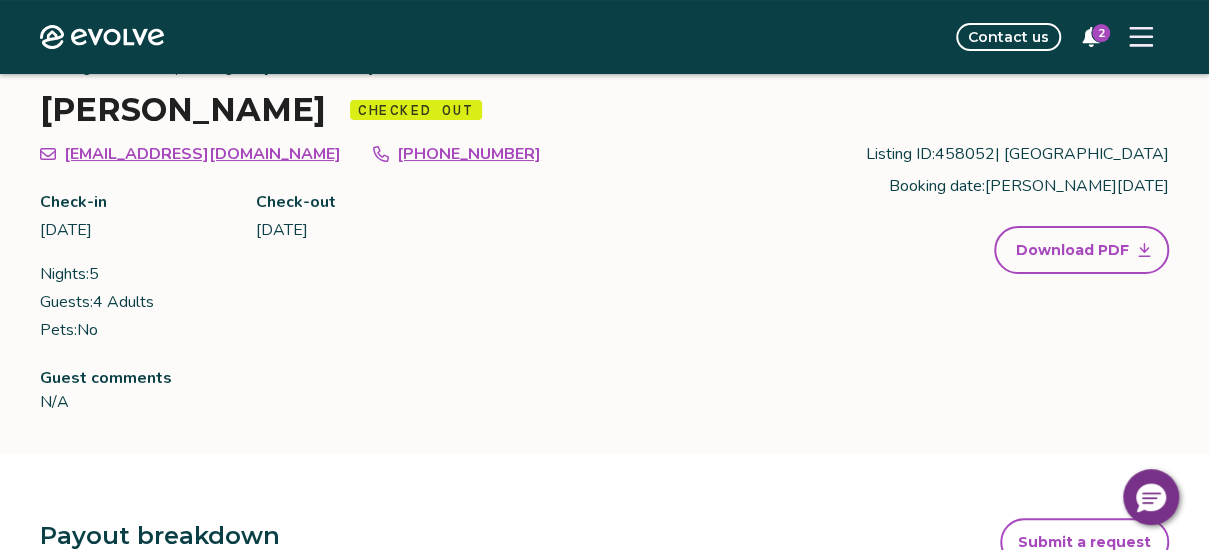 click on "Download PDF" at bounding box center [1072, 250] 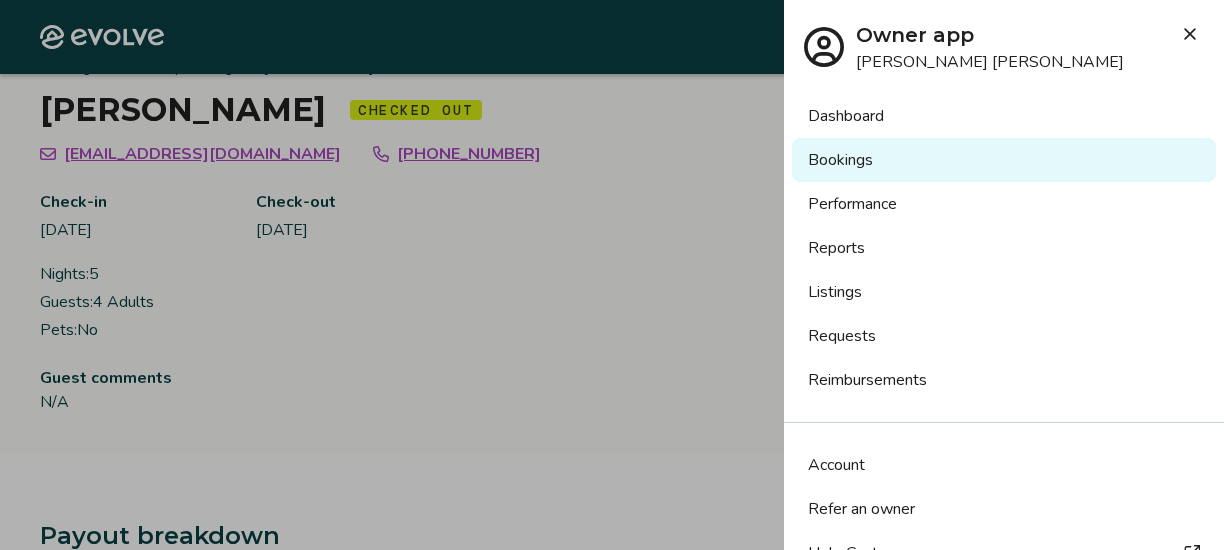 click on "Reports" at bounding box center [1004, 248] 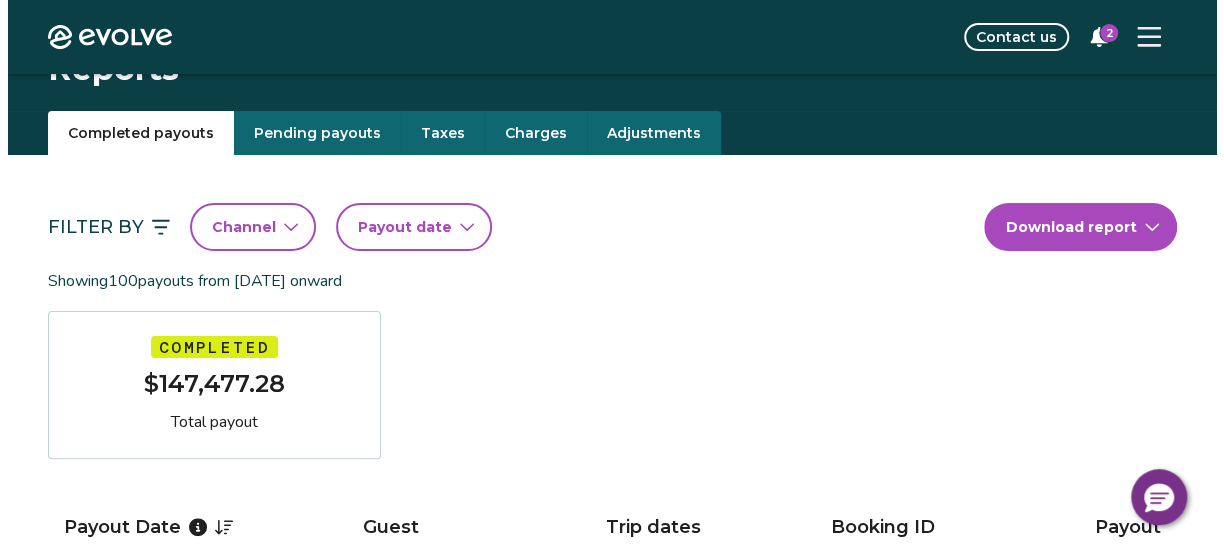 scroll, scrollTop: 0, scrollLeft: 0, axis: both 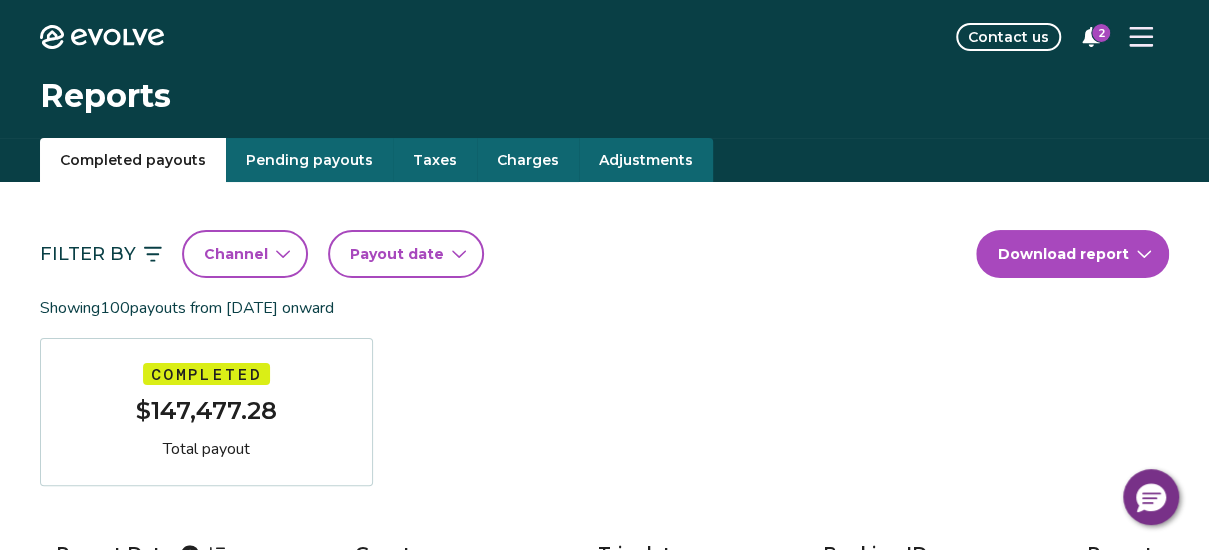 click 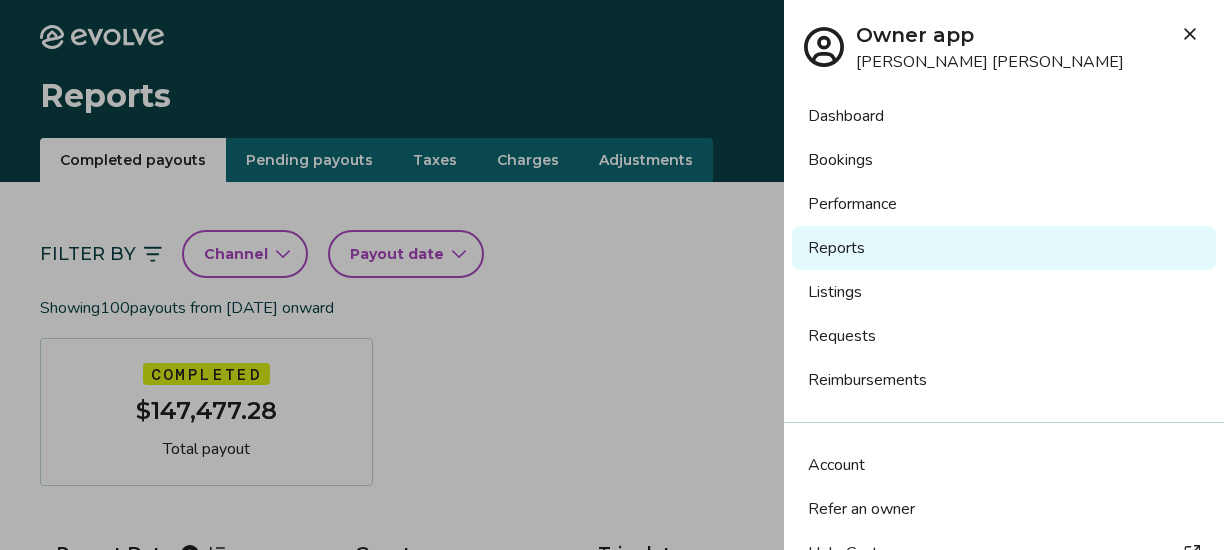 click on "Reports" at bounding box center [1004, 248] 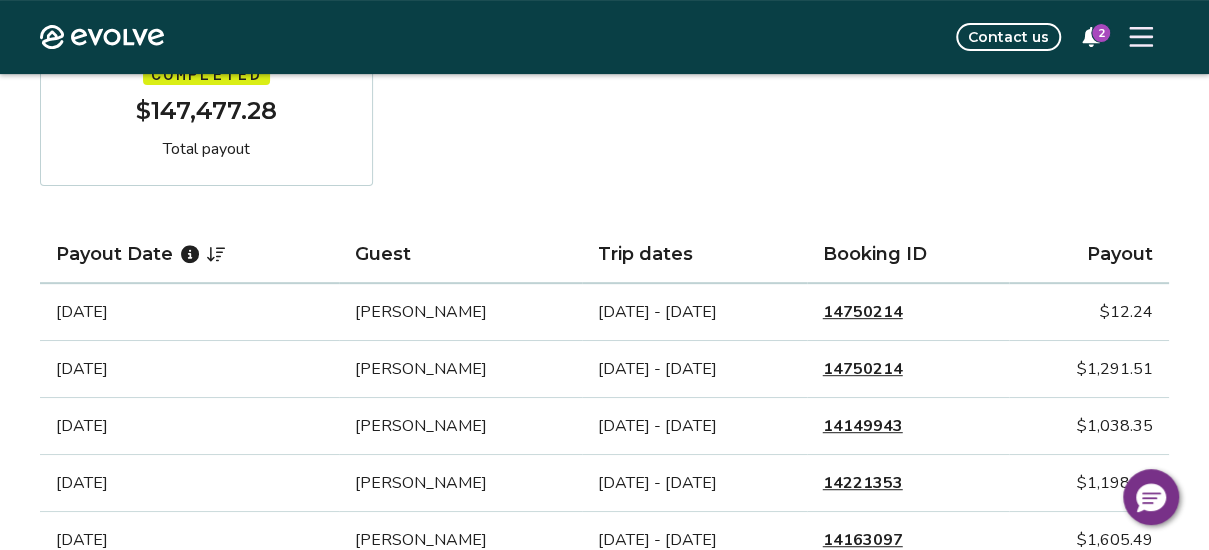 scroll, scrollTop: 0, scrollLeft: 0, axis: both 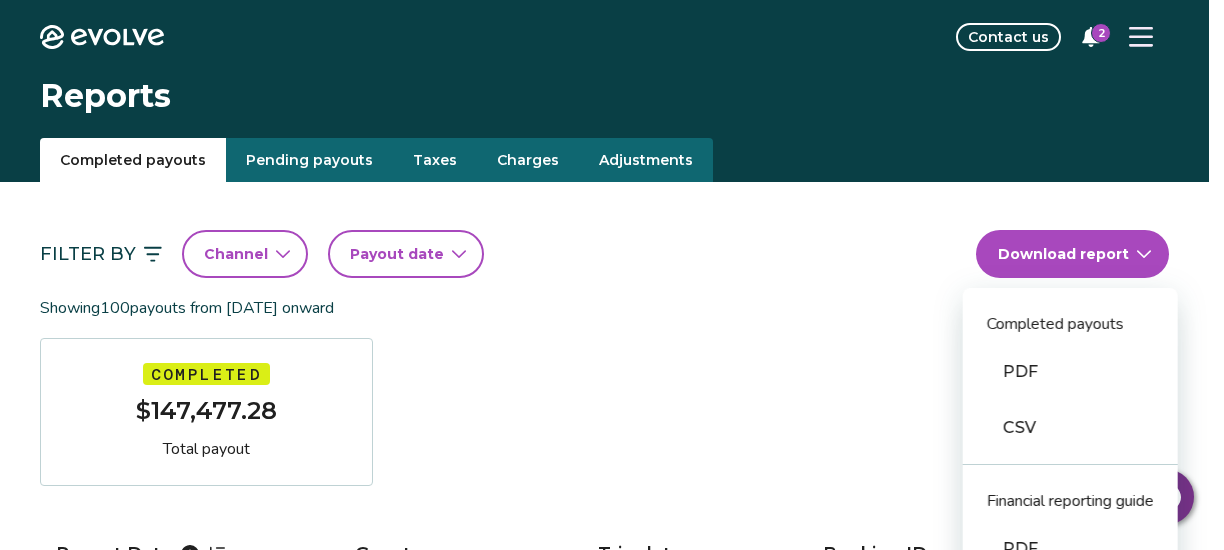 click on "Evolve Contact us 2 Reports Completed payouts Pending payouts Taxes Charges Adjustments Filter By  Channel Payout date Download   report Completed payouts PDF CSV Financial reporting guide PDF Showing  100  payouts   from [DATE] onward Completed $147,477.28 Total payout Payout Date Guest Trip dates Booking ID Payout [DATE] [PERSON_NAME] [DATE] - [DATE] 14750214 $12.24 [DATE] [PERSON_NAME] [DATE] - [DATE] 14750214 $1,291.51 [DATE] [PERSON_NAME] [DATE] - [DATE] 14149943 $1,038.35 [DATE] [PERSON_NAME] [DATE] - [DATE] 14221353 $1,198.18 [DATE] [PERSON_NAME] [DATE] - [DATE] 14163097 $1,605.49 [DATE] [PERSON_NAME] [DATE] - [DATE] 14055704 $2,481.06 [DATE] [PERSON_NAME] [DATE] - [DATE] 14109085 $1,127.87 [DATE] [PERSON_NAME] [DATE] - [DATE] 14167985 $2,546.71 [DATE] [PERSON_NAME] [DATE] - [DATE] 14122001 $1,557.92 [DATE] [PERSON_NAME] [DATE] - [DATE] 14112635 $1,337.12 [DATE] [PERSON_NAME]" at bounding box center [612, 1463] 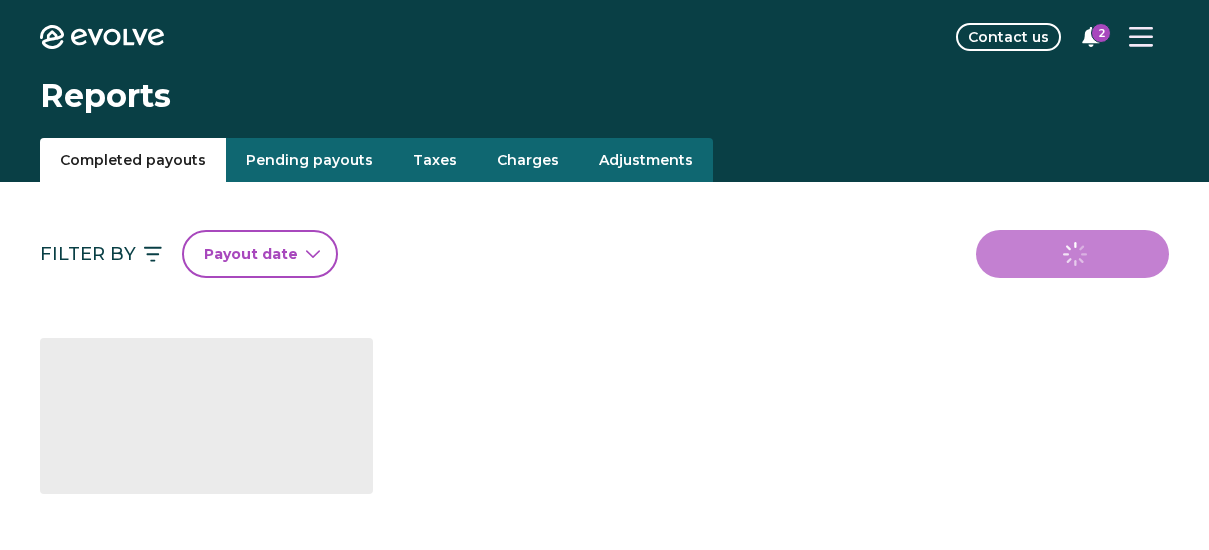 scroll, scrollTop: 0, scrollLeft: 0, axis: both 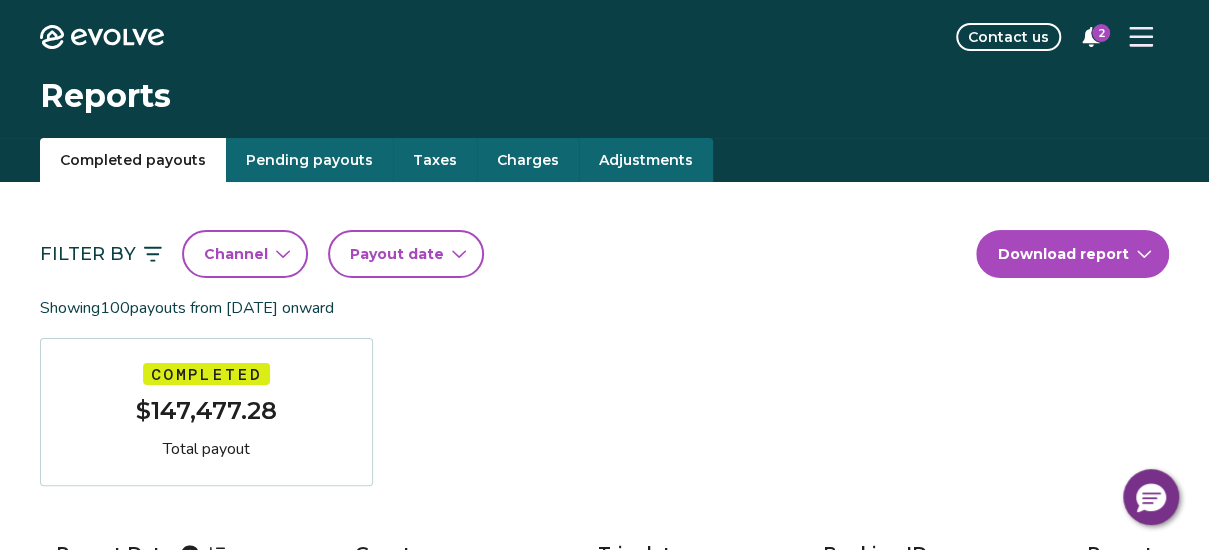 click on "Evolve Contact us 2 Reports Completed payouts Pending payouts Taxes Charges Adjustments Filter By  Channel Payout date Download   report Showing  100  payouts   from May 1st, 2020 onward Completed $147,477.28 Total payout Payout Date Guest Trip dates Booking ID Payout Jul 10, 2025 Thomas ONeill Jul 4 - Jul 9, 2025 14750214 $12.24 Jul 6, 2025 Thomas ONeill Jul 4 - Jul 9, 2025 14750214 $1,291.51 Apr 18, 2025 Christine Phillips Apr 16 - Apr 20, 2025 14149943 $1,038.35 Mar 31, 2025 Patricia Minahan Mar 29 - Apr 2, 2025 14221353 $1,198.18 Mar 25, 2025 Joe Pawluszka Mar 23 - Mar 28, 2025 14163097 $1,605.49 Mar 17, 2025 Michele Jenks Mar 15 - Mar 22, 2025 14055704 $2,481.06 Mar 12, 2025 Sylwia Smirnow Mar 10 - Mar 14, 2025 14109085 $1,127.87 Feb 21, 2025 Alisa Jarry Feb 19 - Feb 26, 2025 14167985 $2,546.71 Feb 16, 2025 Jeffrey Baker Feb 14 - Feb 18, 2025 14122001 $1,557.92 Feb 9, 2025 Sarah Farrand Feb 7 - Feb 12, 2025 14112635 $1,337.12 Feb 4, 2025 Sara Saft Feb 2 - Feb 6, 2025 14133981 $1,086.30 Jan 5, 2025 1 2 3" at bounding box center (604, 1463) 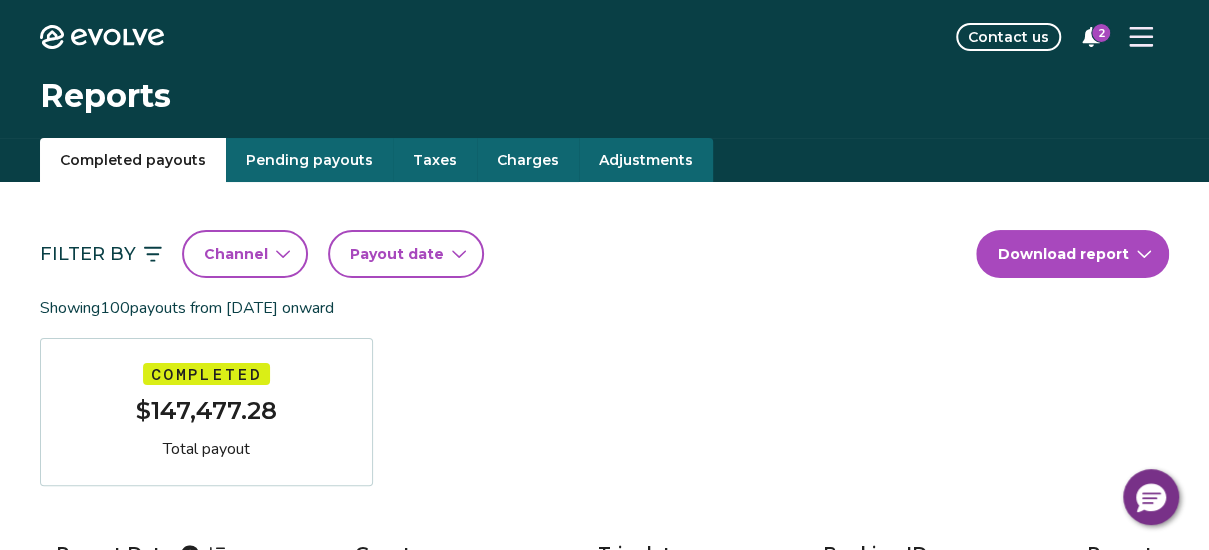 click on "Evolve Contact us 2 Reports Completed payouts Pending payouts Taxes Charges Adjustments Filter By  Channel Payout date Download   report Showing  100  payouts   from May 1st, 2020 onward Completed $147,477.28 Total payout Payout Date Guest Trip dates Booking ID Payout Jul 10, 2025 Thomas ONeill Jul 4 - Jul 9, 2025 14750214 $12.24 Jul 6, 2025 Thomas ONeill Jul 4 - Jul 9, 2025 14750214 $1,291.51 Apr 18, 2025 Christine Phillips Apr 16 - Apr 20, 2025 14149943 $1,038.35 Mar 31, 2025 Patricia Minahan Mar 29 - Apr 2, 2025 14221353 $1,198.18 Mar 25, 2025 Joe Pawluszka Mar 23 - Mar 28, 2025 14163097 $1,605.49 Mar 17, 2025 Michele Jenks Mar 15 - Mar 22, 2025 14055704 $2,481.06 Mar 12, 2025 Sylwia Smirnow Mar 10 - Mar 14, 2025 14109085 $1,127.87 Feb 21, 2025 Alisa Jarry Feb 19 - Feb 26, 2025 14167985 $2,546.71 Feb 16, 2025 Jeffrey Baker Feb 14 - Feb 18, 2025 14122001 $1,557.92 Feb 9, 2025 Sarah Farrand Feb 7 - Feb 12, 2025 14112635 $1,337.12 Feb 4, 2025 Sara Saft Feb 2 - Feb 6, 2025 14133981 $1,086.30 Jan 5, 2025 1 2 3" at bounding box center (604, 1463) 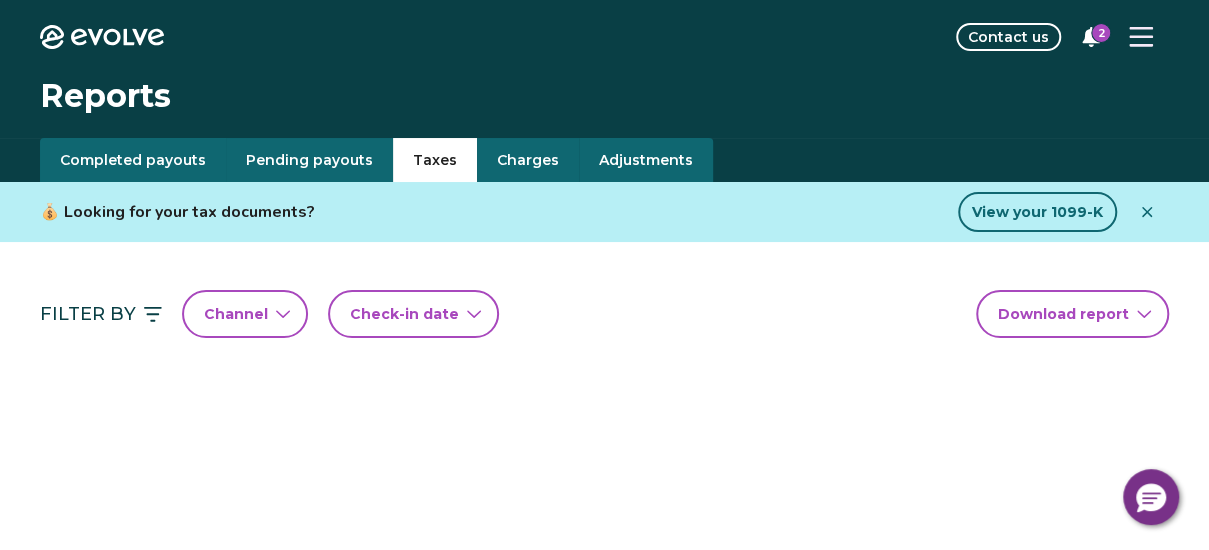 click on "Taxes" at bounding box center [435, 160] 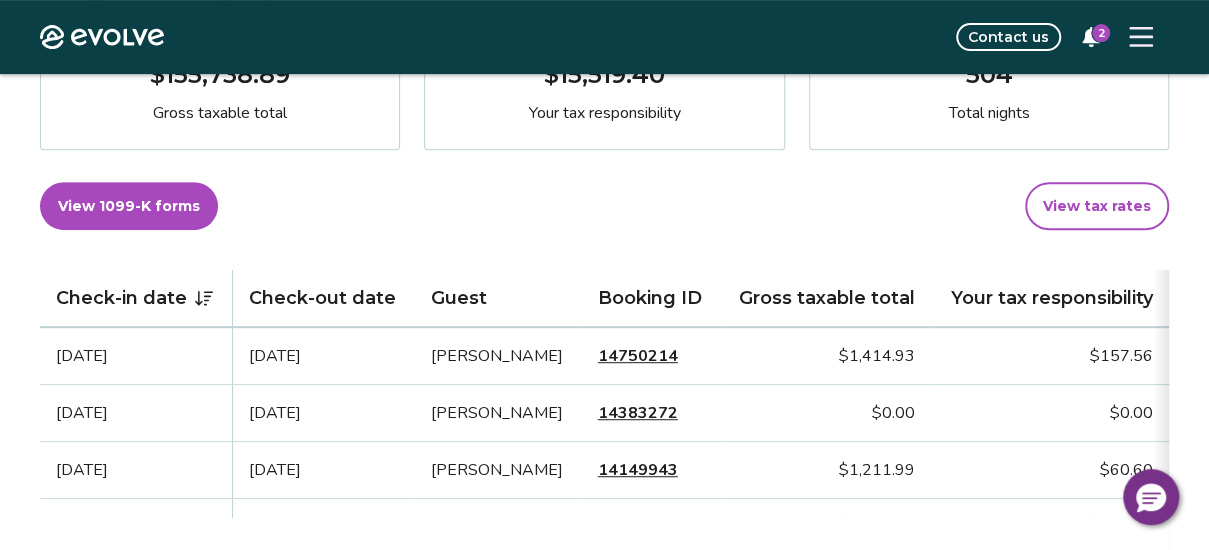 scroll, scrollTop: 400, scrollLeft: 0, axis: vertical 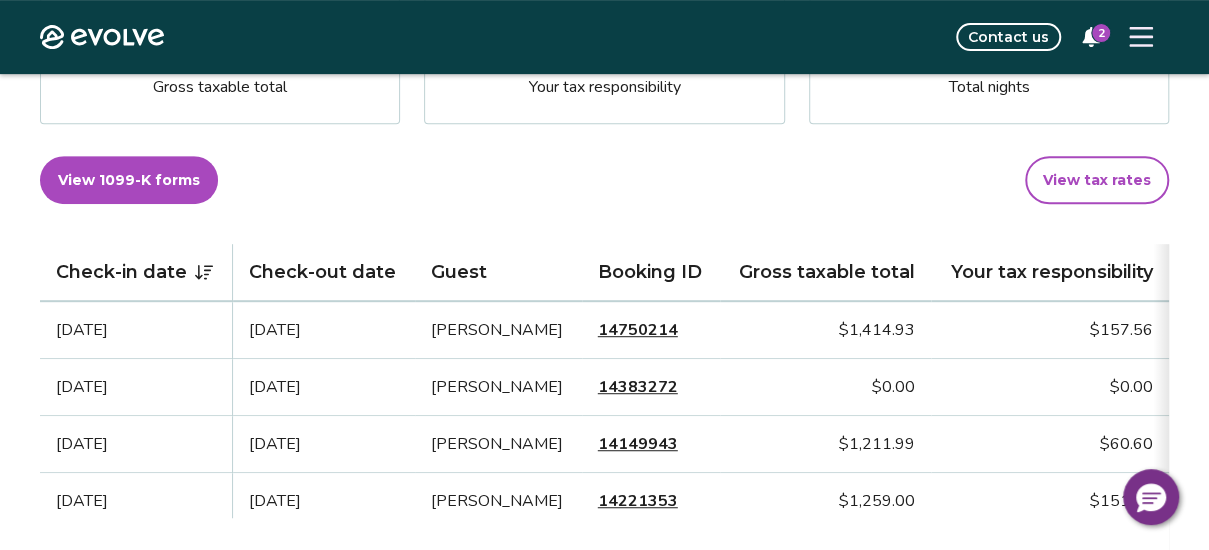 click on "14750214" at bounding box center (638, 330) 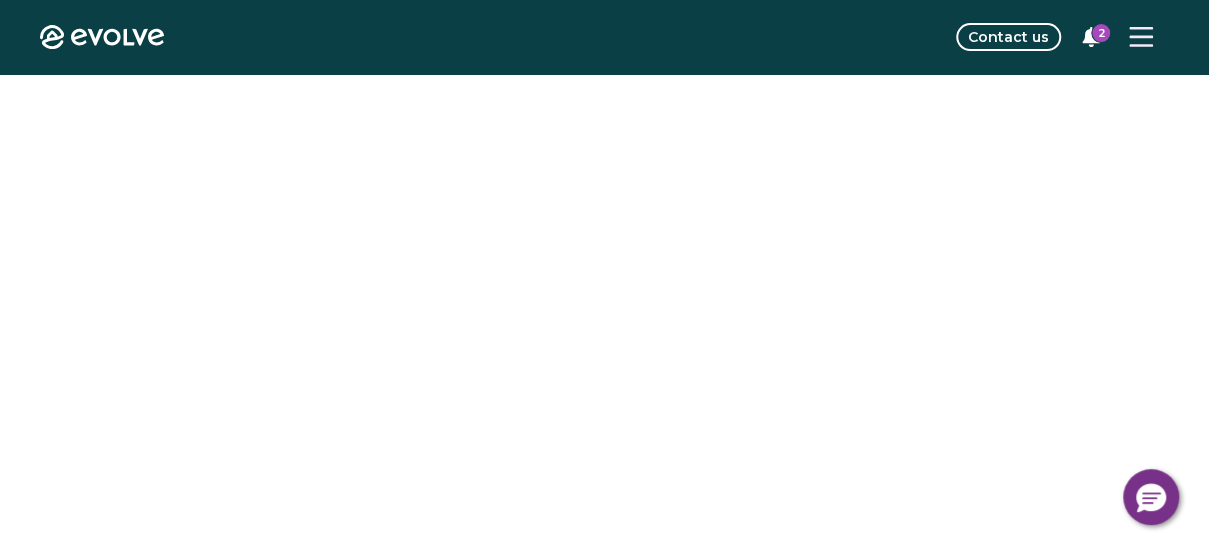 scroll, scrollTop: 0, scrollLeft: 0, axis: both 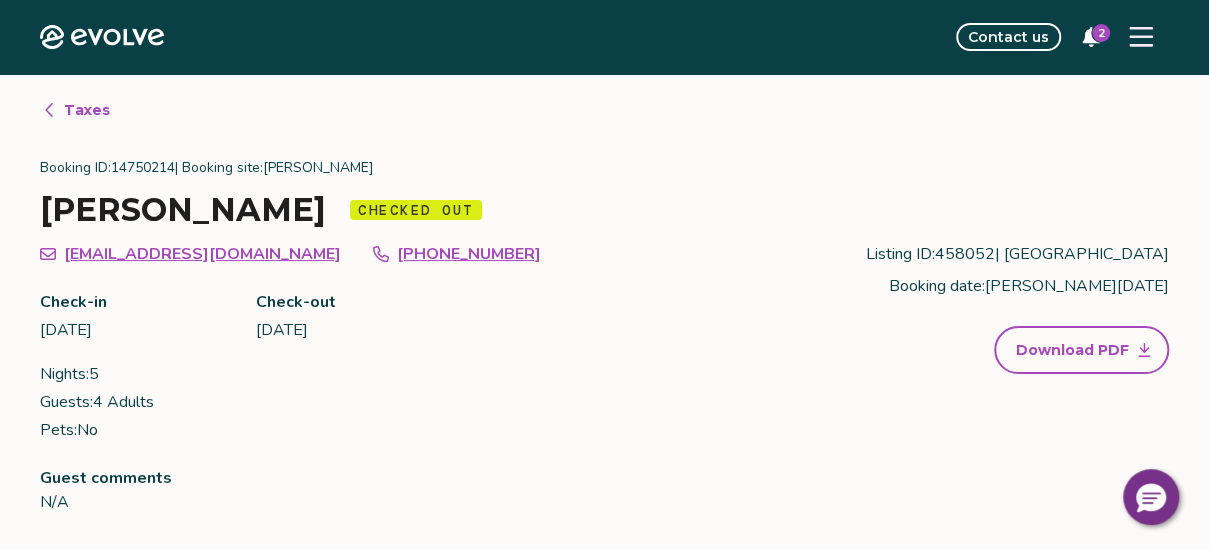 click on "Download PDF" at bounding box center (1072, 350) 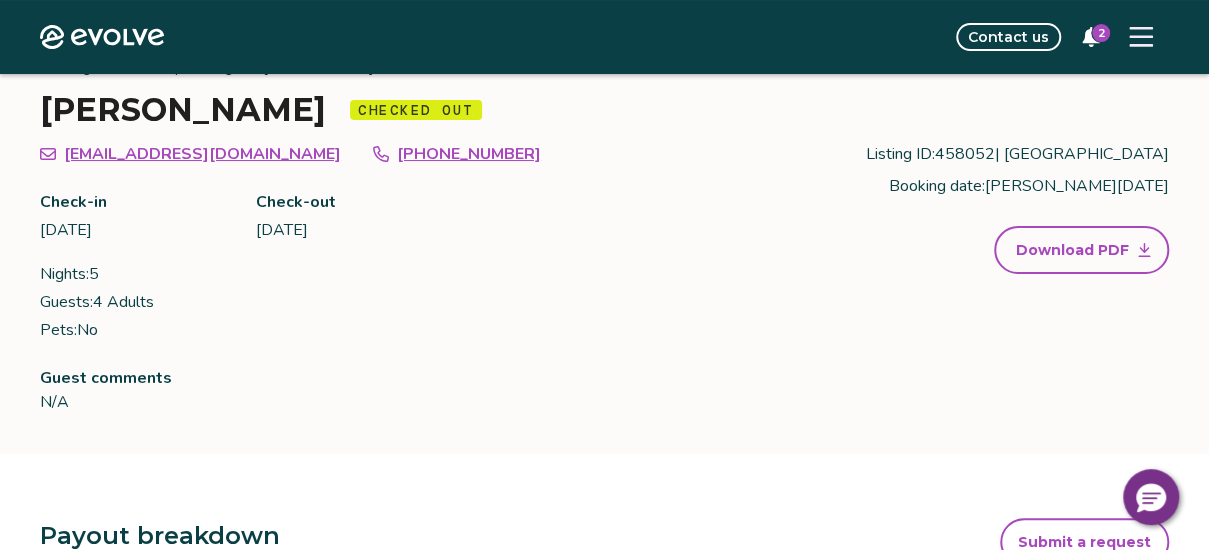 scroll, scrollTop: 0, scrollLeft: 0, axis: both 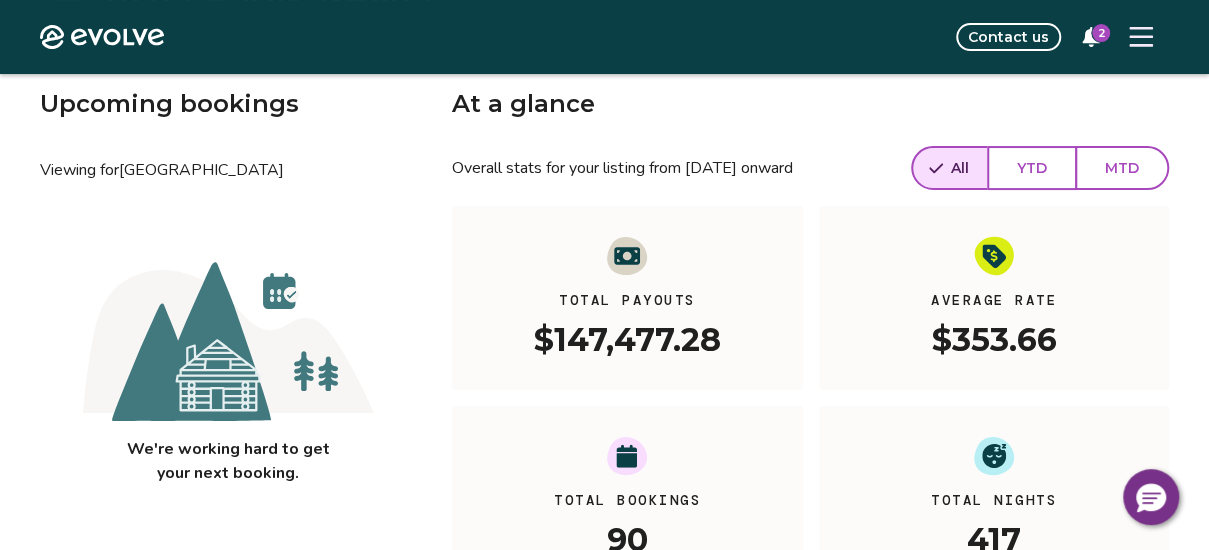 drag, startPoint x: 1116, startPoint y: 171, endPoint x: 813, endPoint y: 204, distance: 304.79172 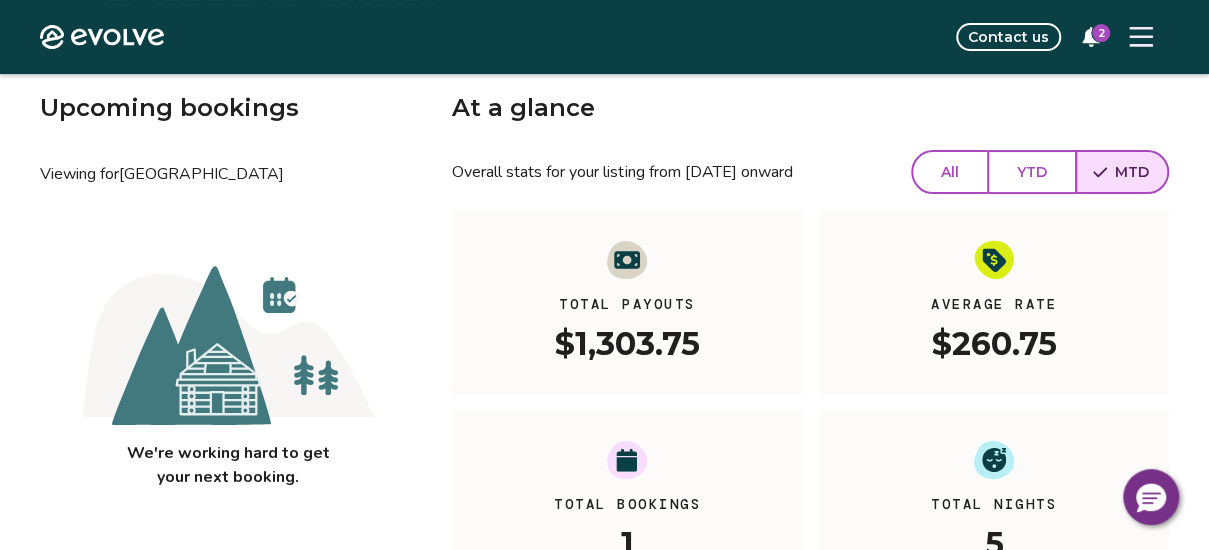 scroll, scrollTop: 0, scrollLeft: 0, axis: both 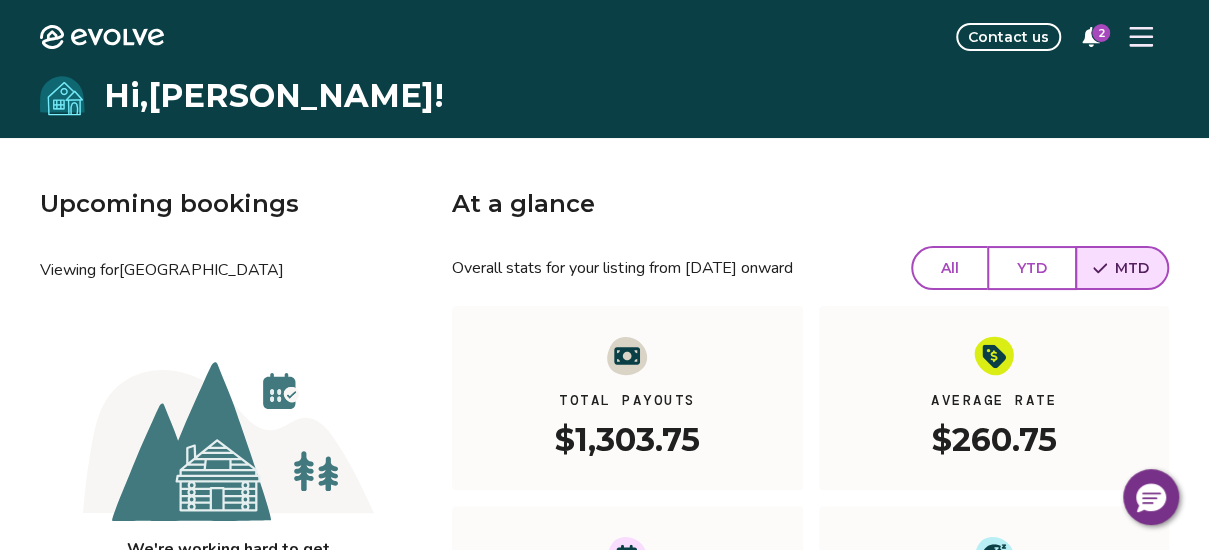 click 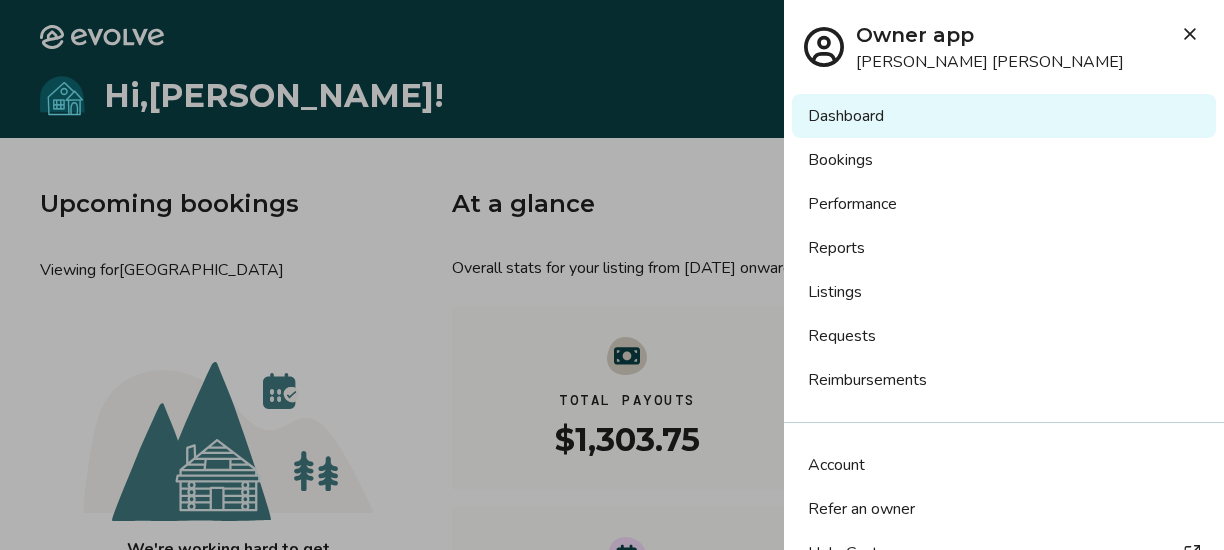 click on "Reports" at bounding box center [1004, 248] 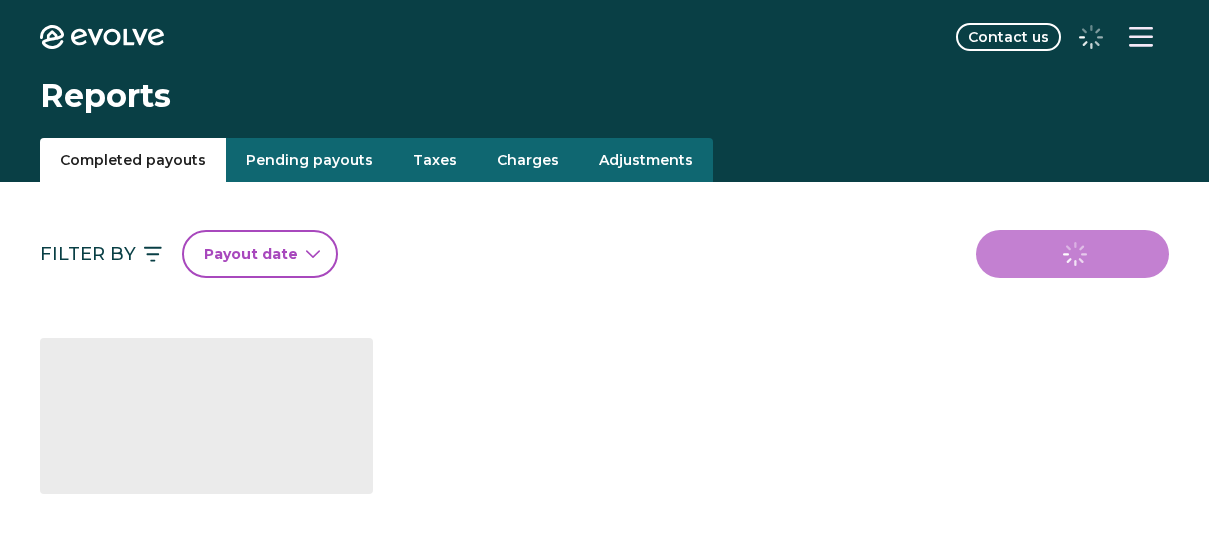 scroll, scrollTop: 0, scrollLeft: 0, axis: both 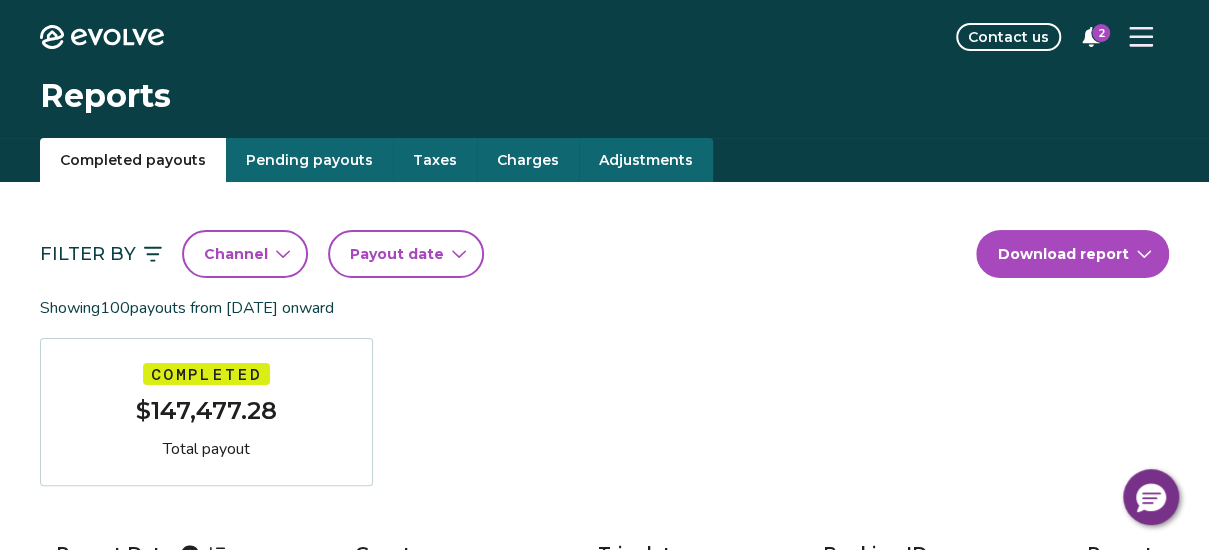 click on "Taxes" at bounding box center (435, 160) 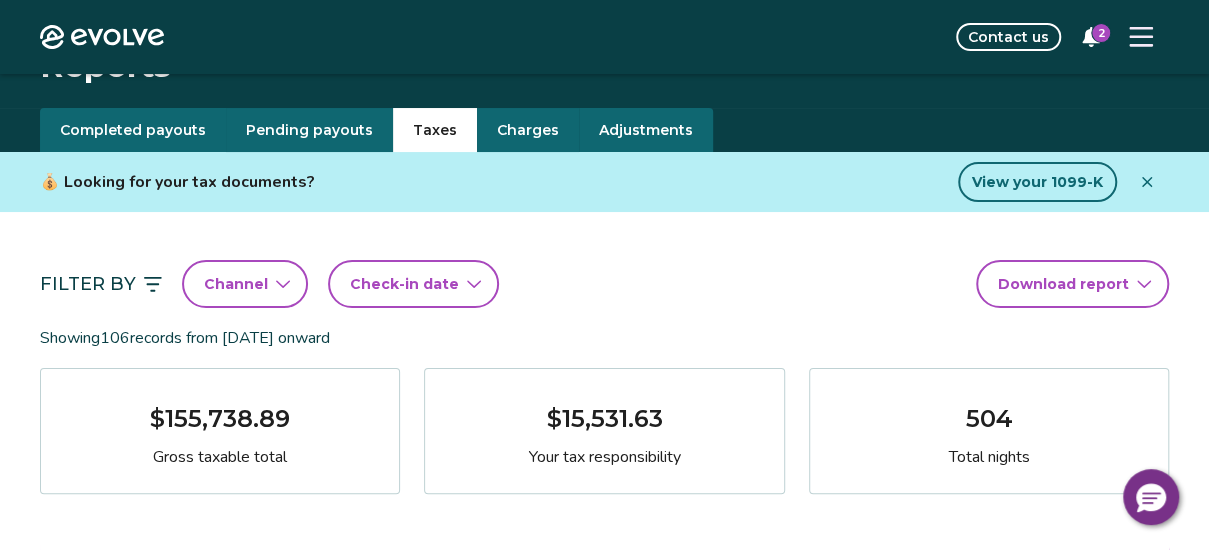 scroll, scrollTop: 0, scrollLeft: 0, axis: both 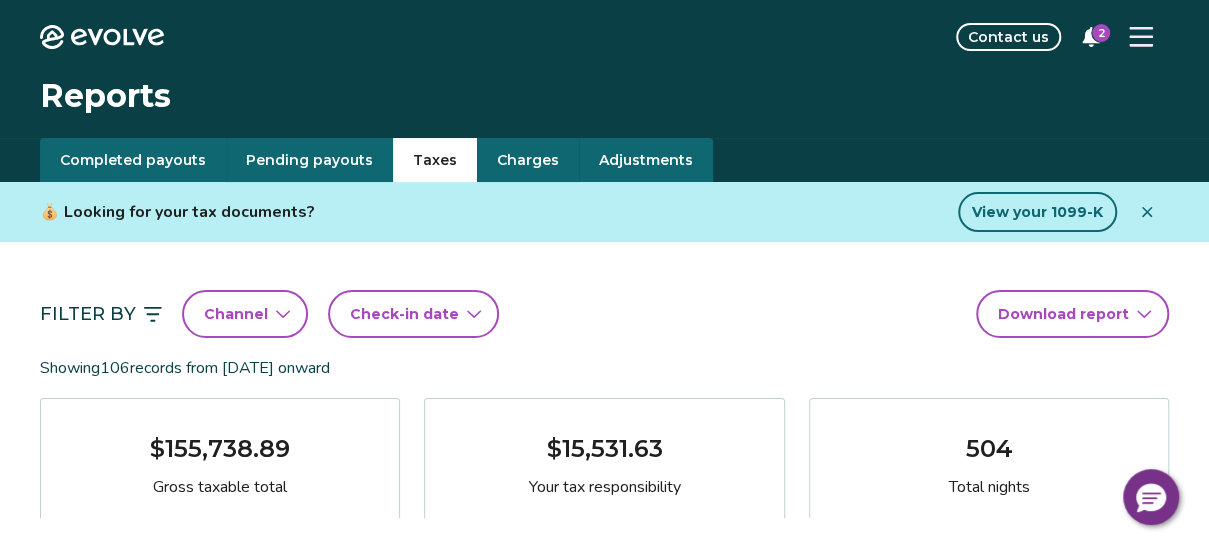 click on "Evolve Contact us 2 Reports Completed payouts Pending payouts Taxes Charges Adjustments 💰 Looking for your tax documents? View your 1099-K Filter By  Channel Check-in date Download   report Showing  106  records    from [DATE] onward $155,738.89 Gross taxable total $15,531.63 Your tax responsibility 504 Total nights View 1099-K forms View tax rates Check-in date Check-out date Guest Booking ID Gross taxable total Your tax responsibility [DATE] [DATE] [PERSON_NAME] 14750214 $1,414.93 $169.79 [DATE] [DATE] [PERSON_NAME] 14383272 $0.00 $0.00 [DATE] [DATE] [PERSON_NAME] 14149943 $1,211.99 $60.60 [DATE] [DATE] [PERSON_NAME] 14221353 $1,259.00 $151.08 [DATE] [DATE] [PERSON_NAME] 14163097 $1,687.00 $202.44 [DATE] [DATE] [PERSON_NAME] 14055704 $2,607.00 $312.84 [DATE] [DATE] [PERSON_NAME] 14109085 $1,308.98 $65.45 [DATE] [DATE] [PERSON_NAME] 13855316 $0.00 $0.00 [DATE] [DATE] 14147109 1" at bounding box center (604, 1578) 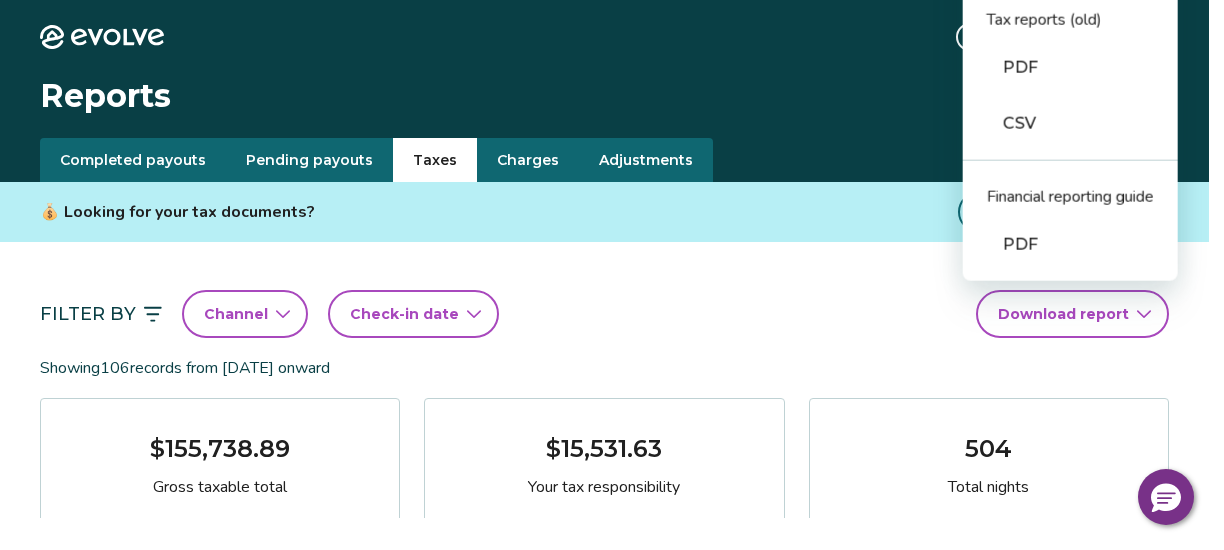 click on "Tax reports (old)" at bounding box center (1070, 12) 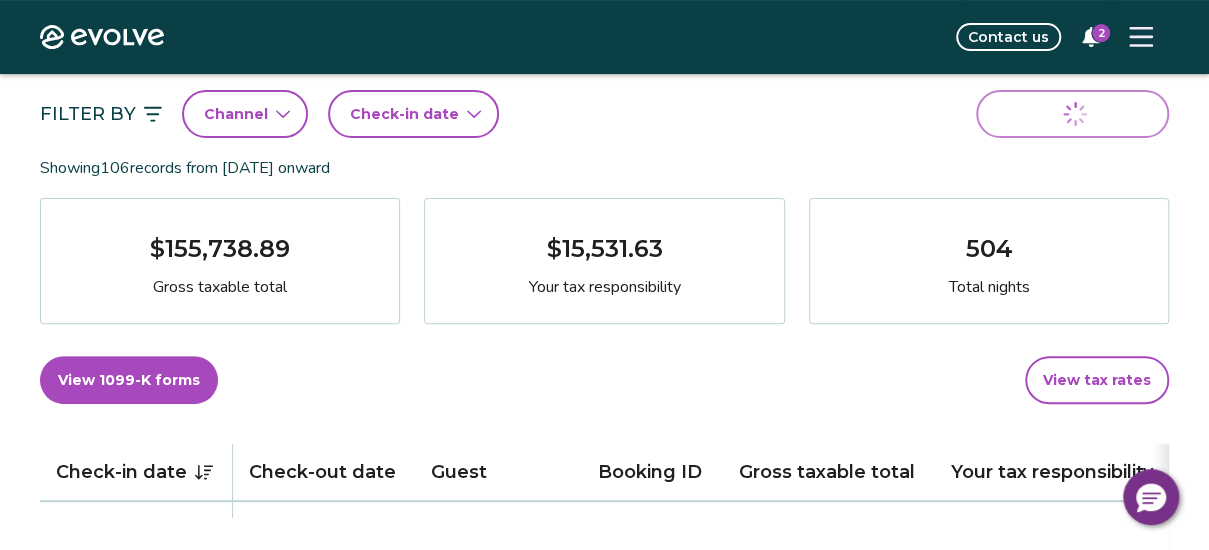 scroll, scrollTop: 0, scrollLeft: 0, axis: both 